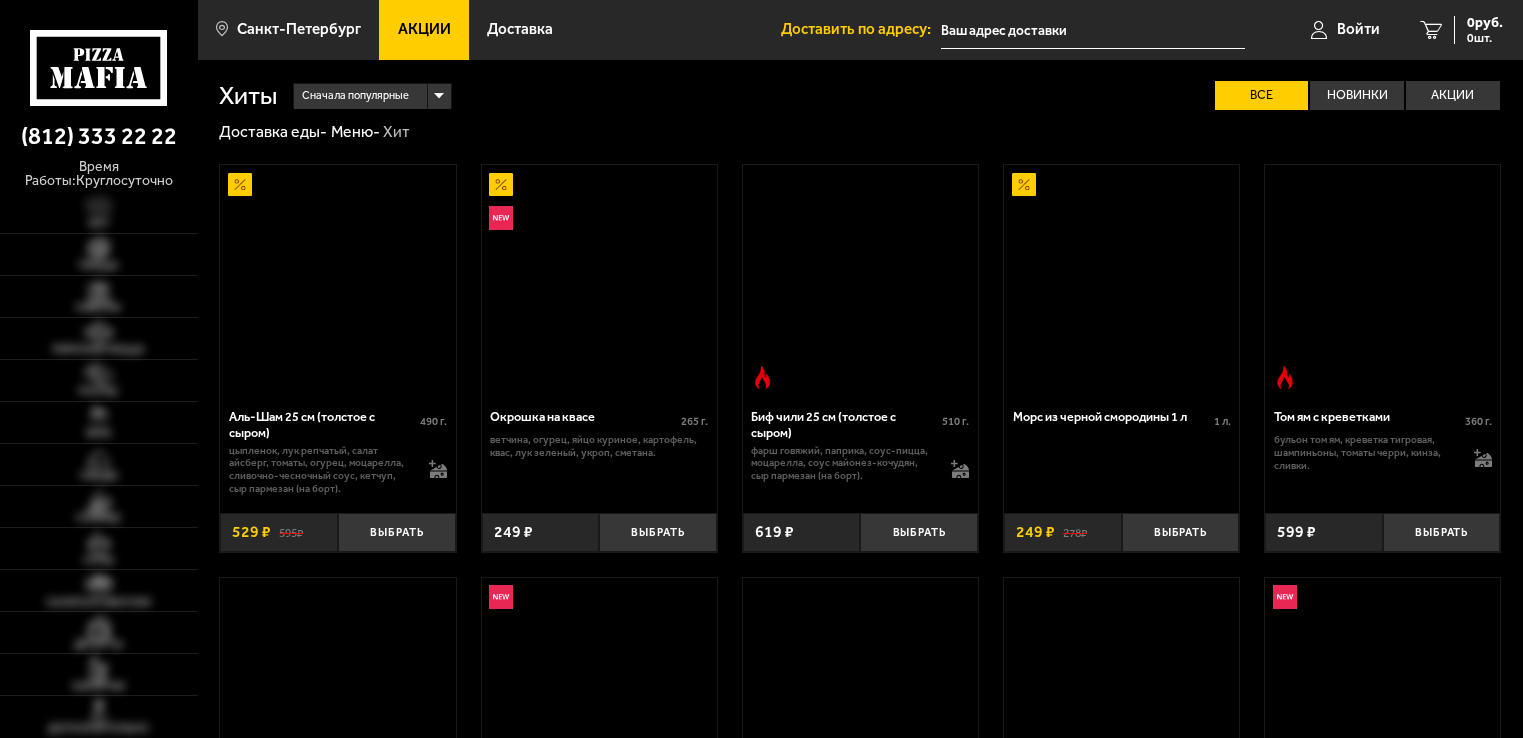 scroll, scrollTop: 0, scrollLeft: 0, axis: both 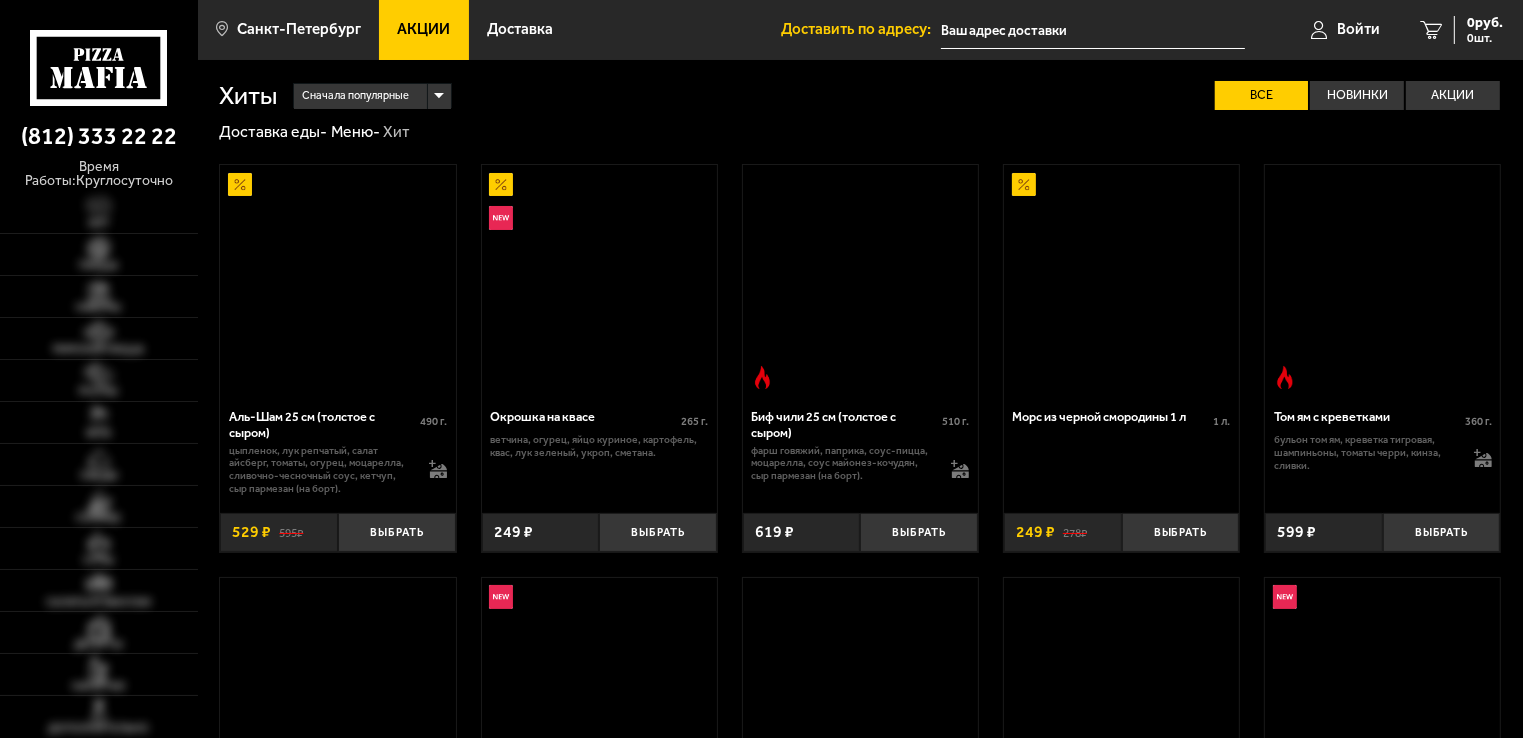 click on "Войти" at bounding box center [1345, 30] 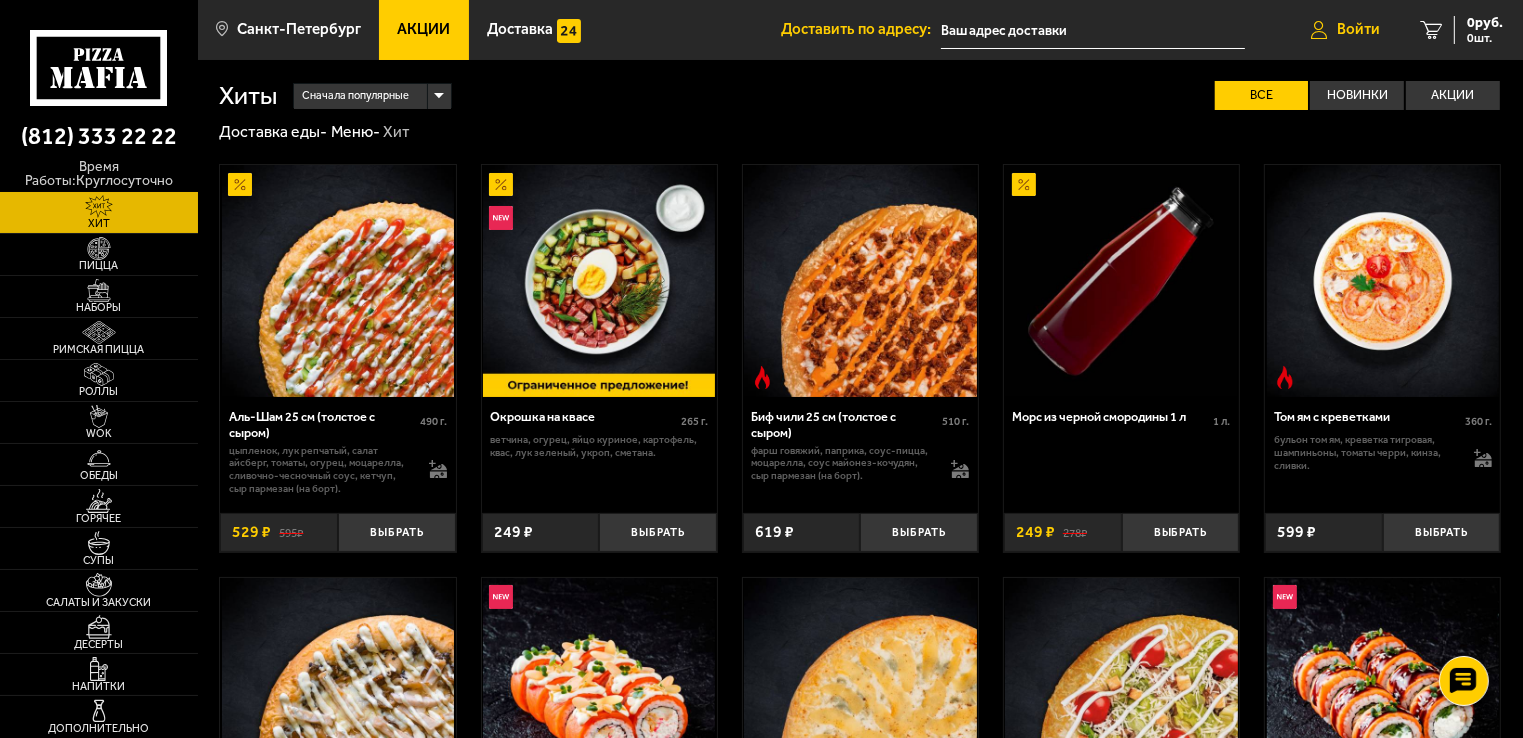 click on "Войти" at bounding box center [1358, 29] 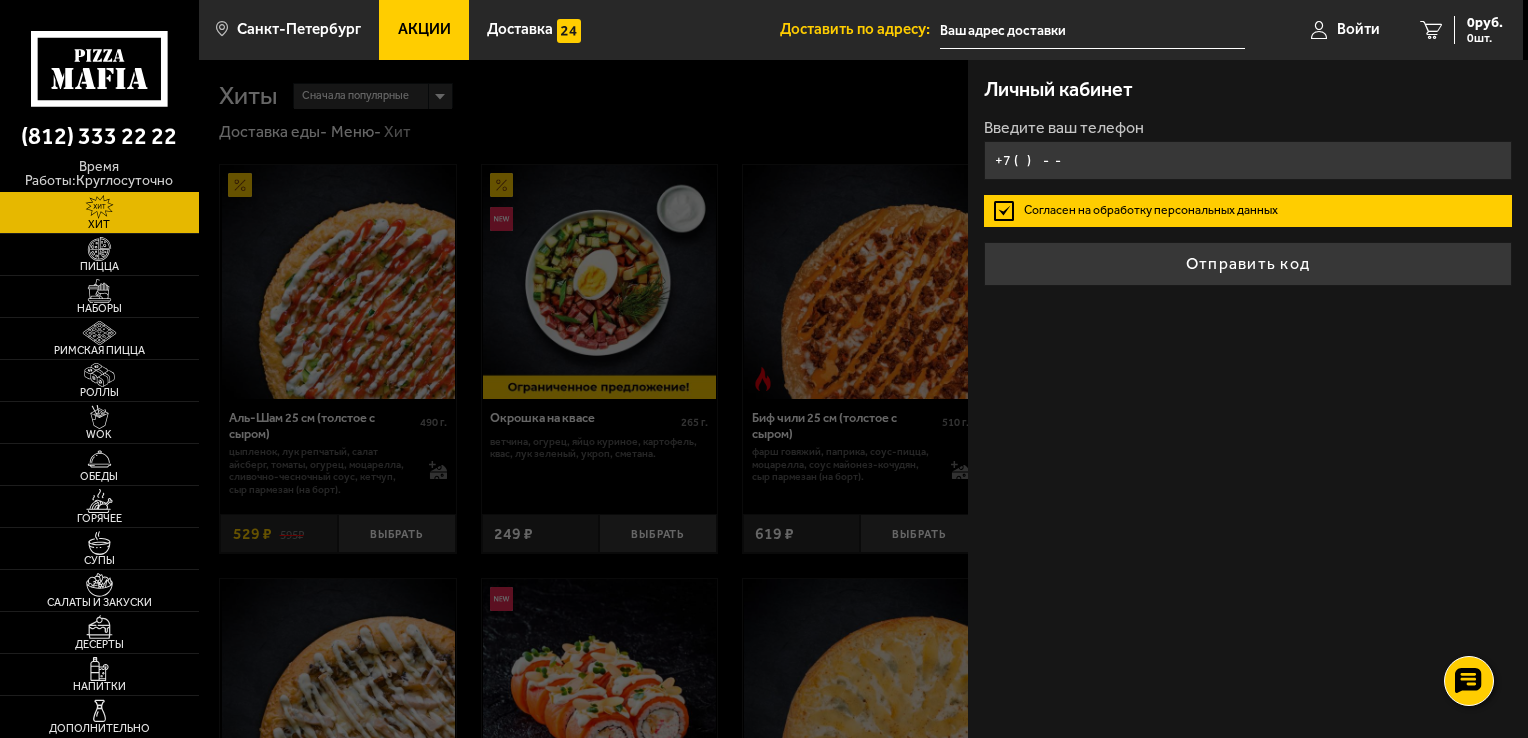 click on "+7 (   )    -  -" at bounding box center (1248, 160) 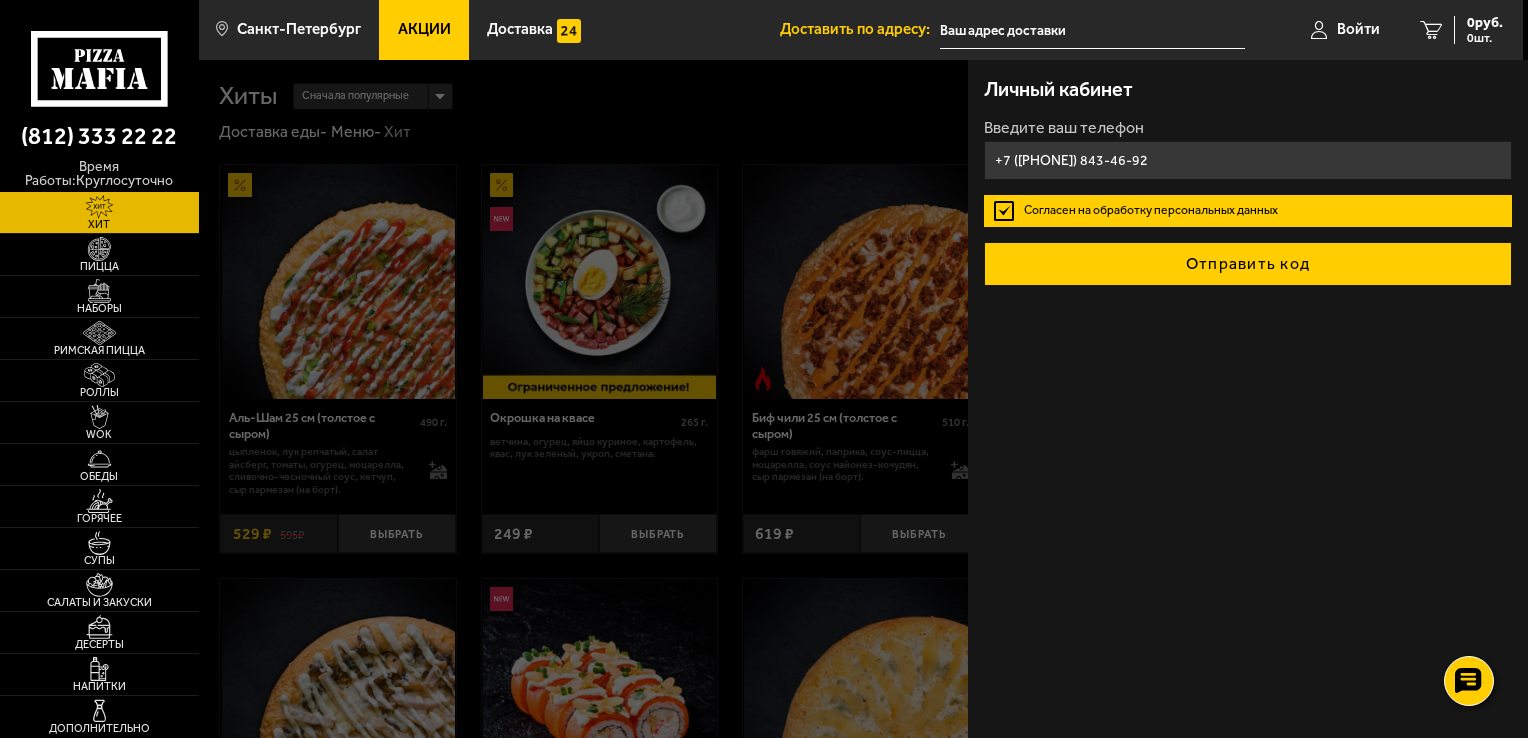 type on "+7 ([PHONE]) 843-46-92" 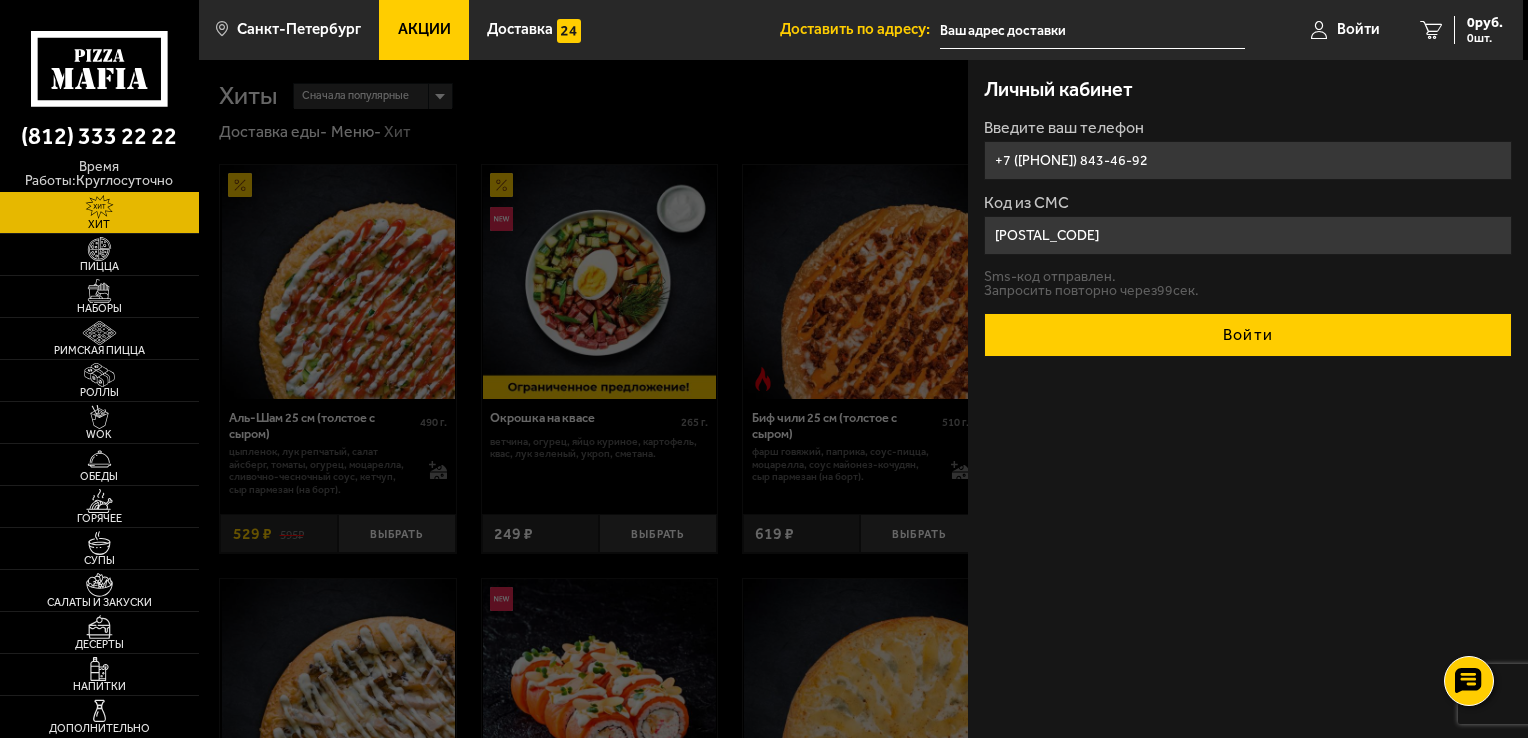 type on "[POSTAL_CODE]" 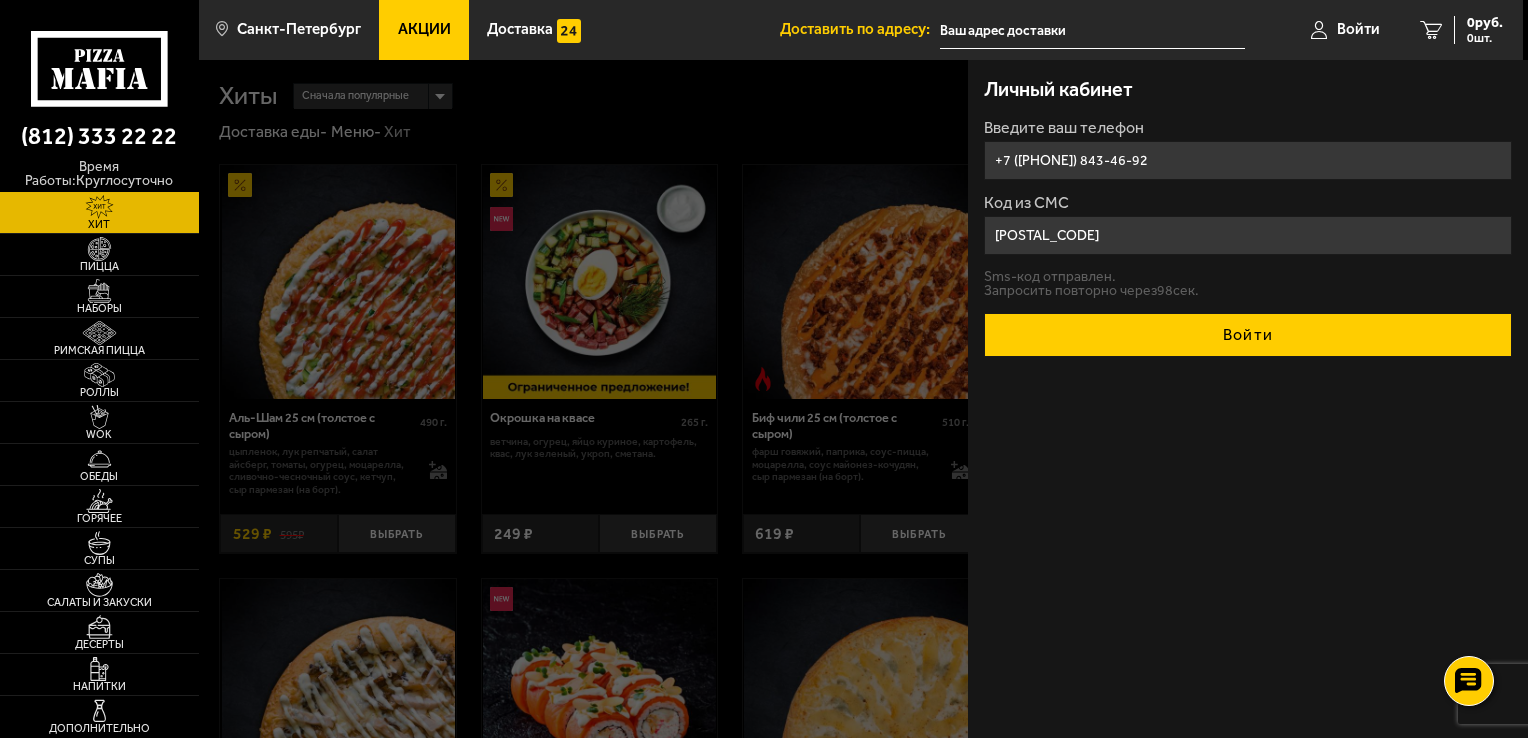 click on "Войти" at bounding box center [1248, 335] 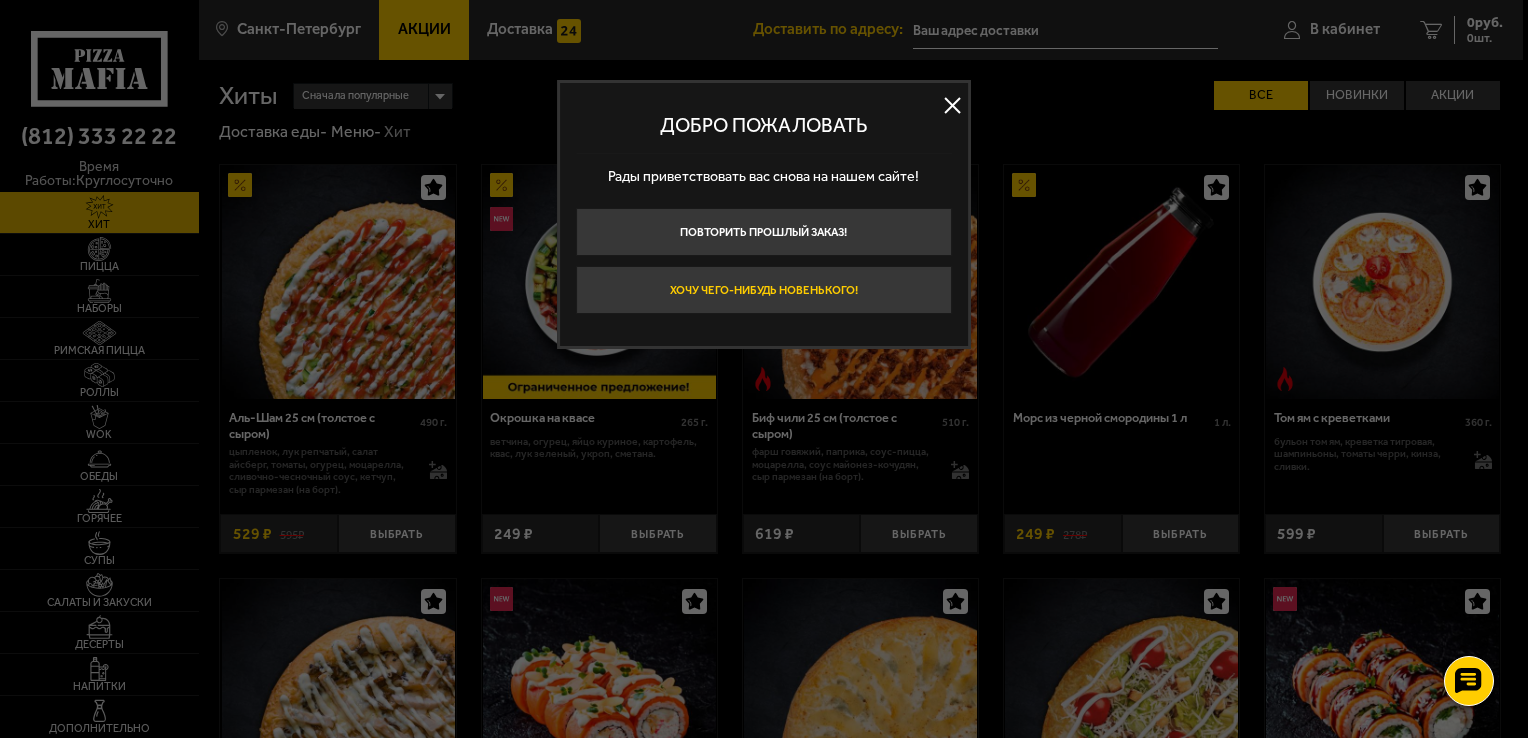 click on "Хочу чего-нибудь новенького!" at bounding box center [764, 290] 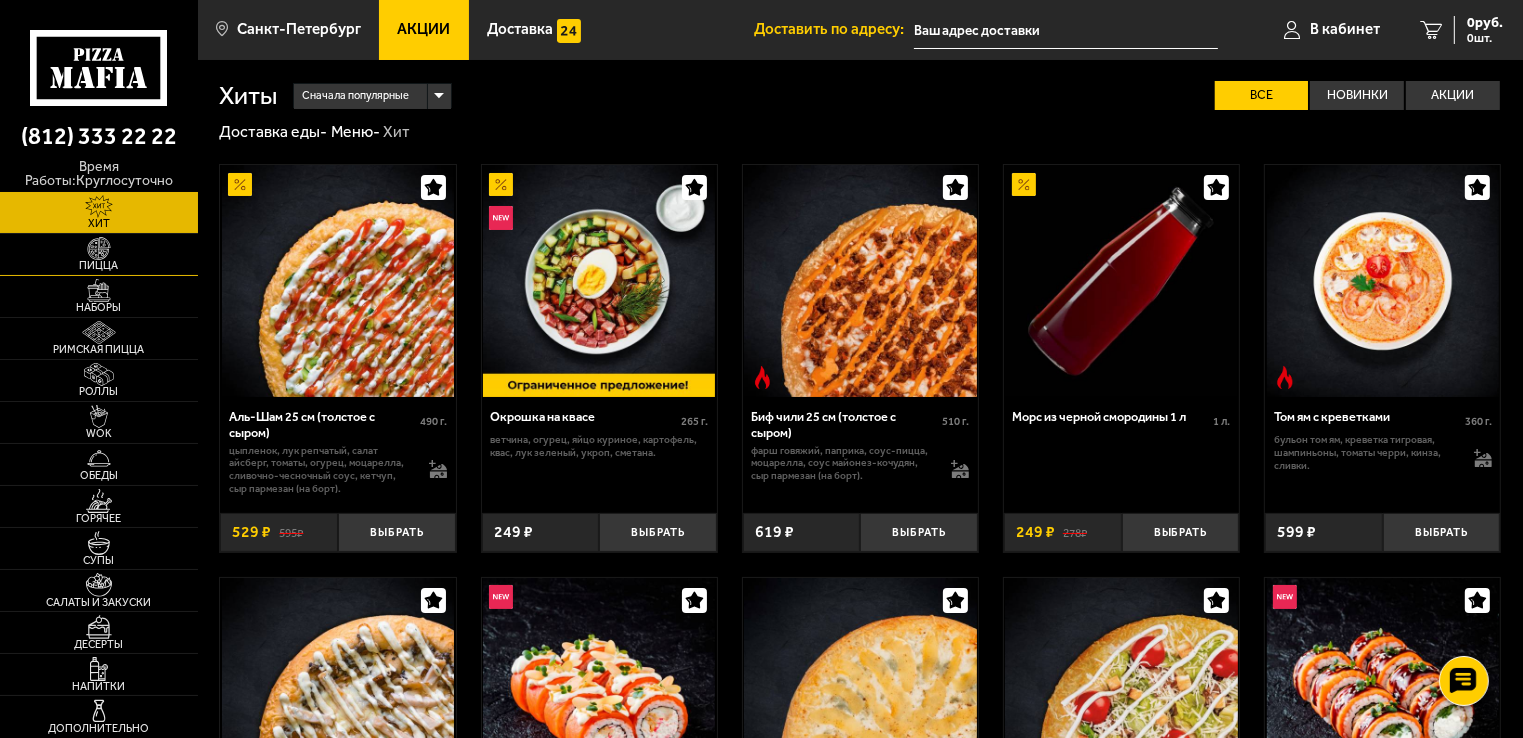 click on "Пицца" at bounding box center (99, 254) 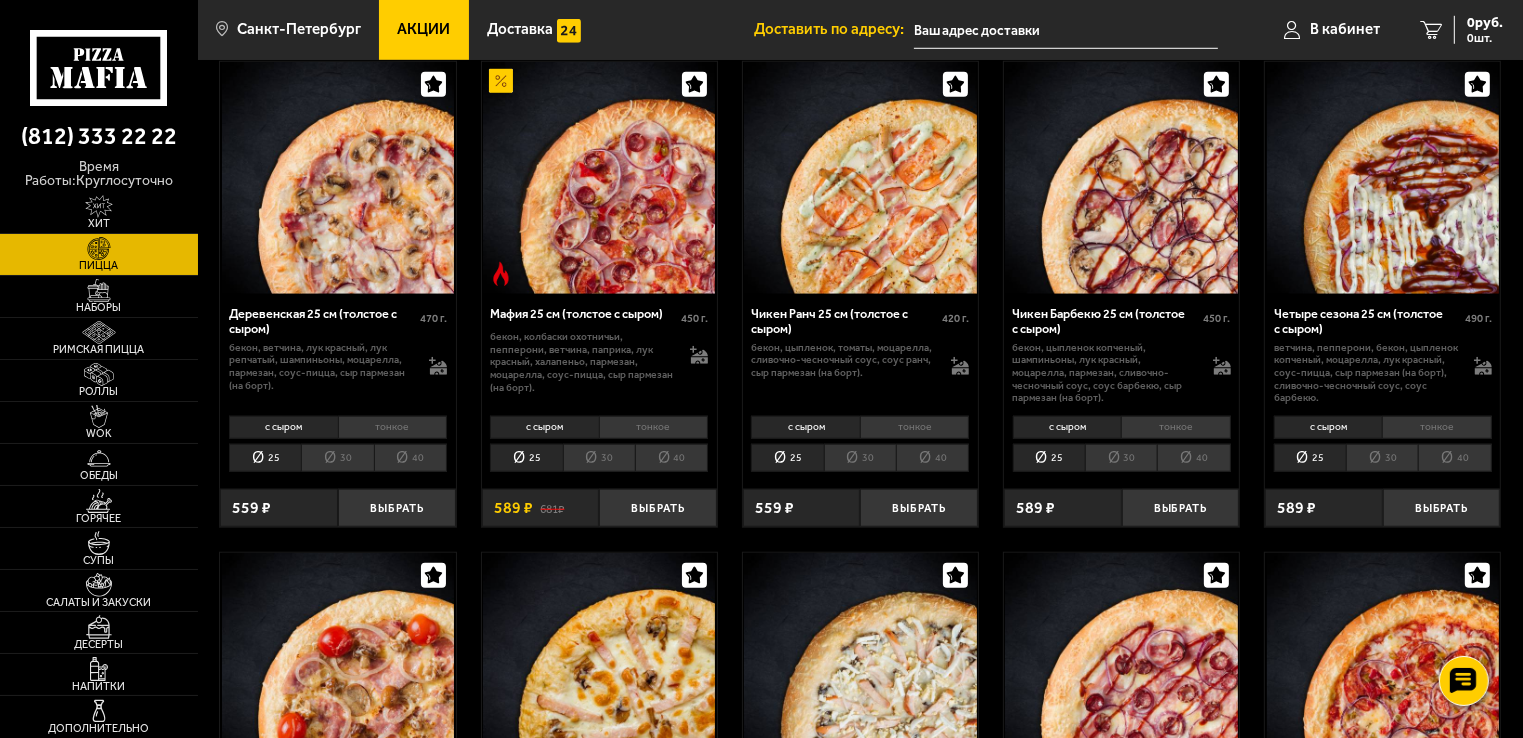 scroll, scrollTop: 1600, scrollLeft: 0, axis: vertical 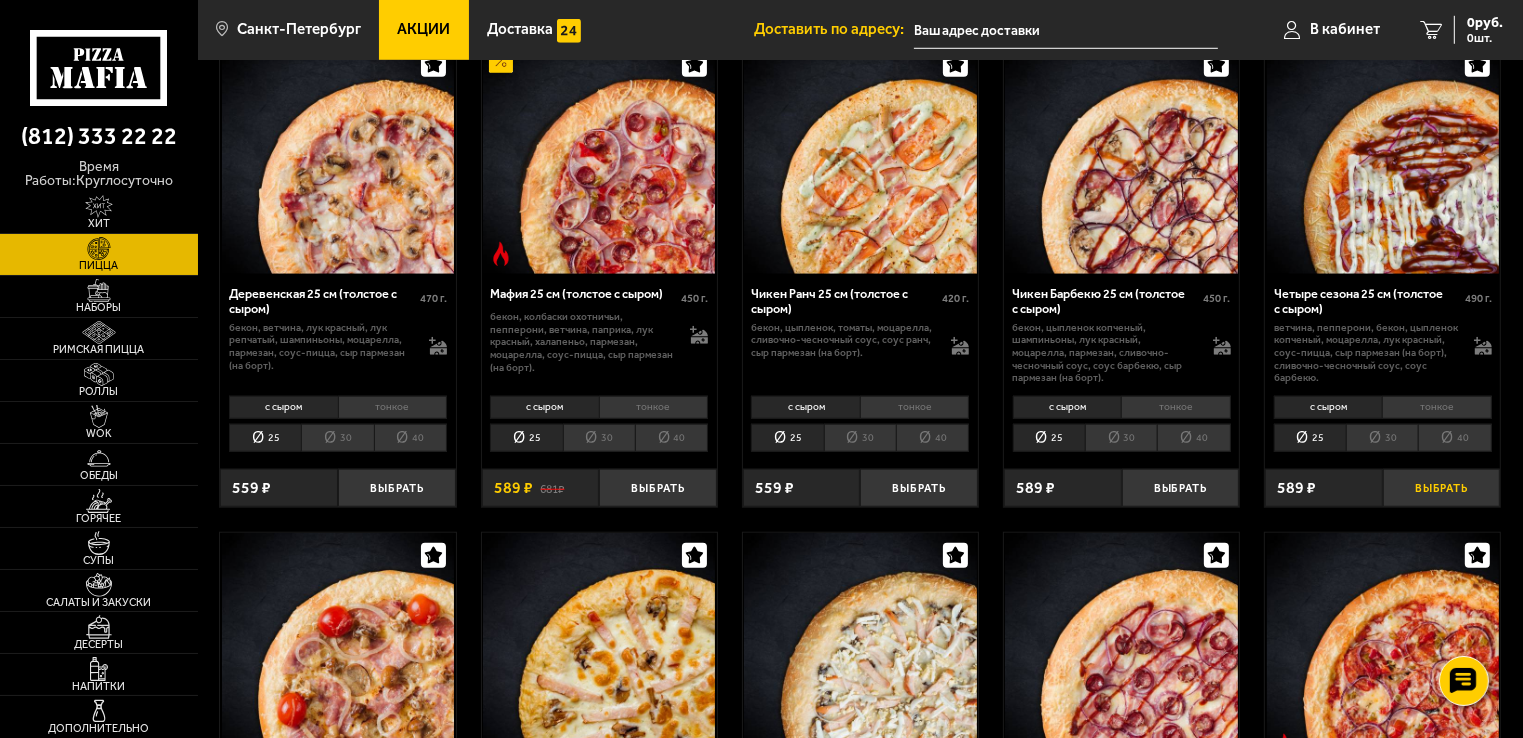 click on "Выбрать" at bounding box center (1442, 488) 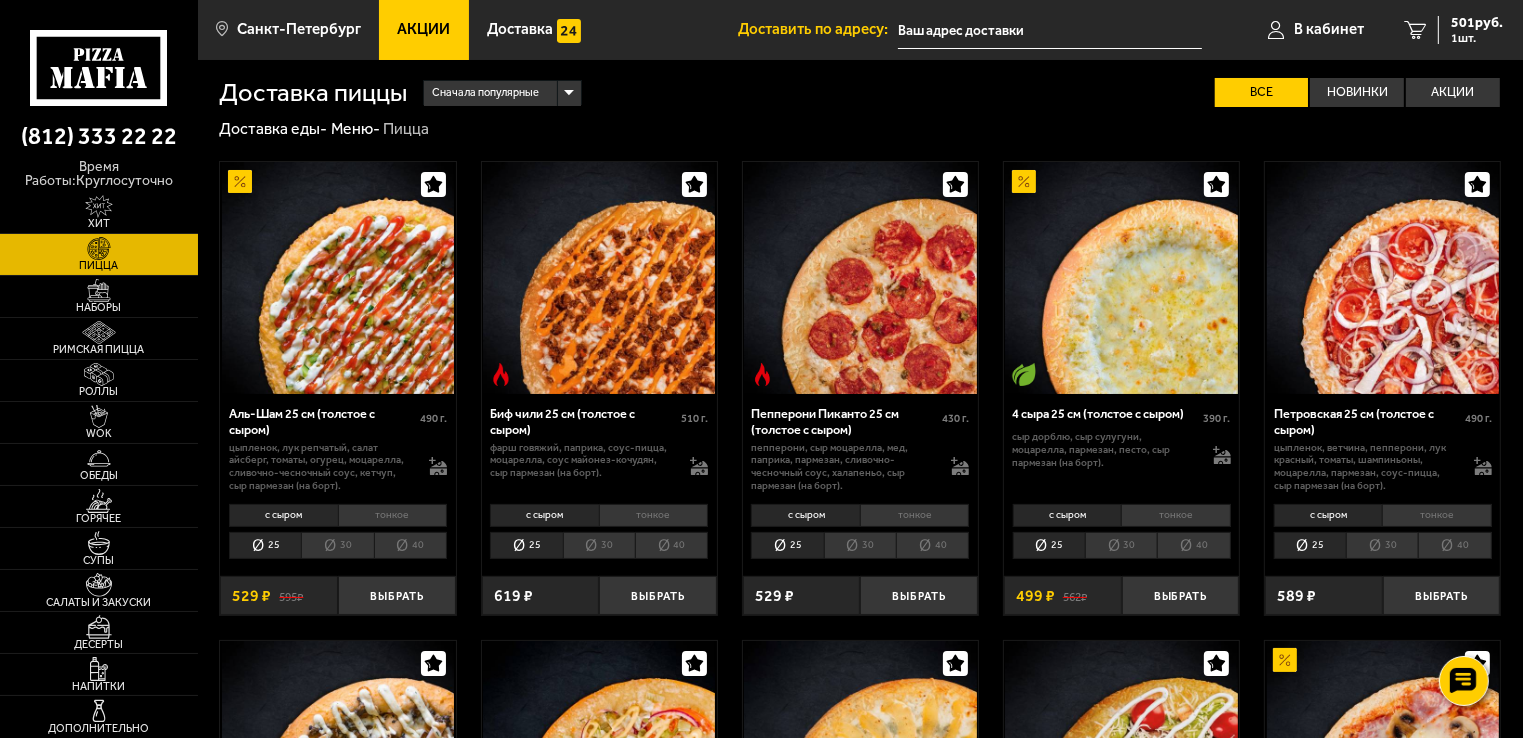 scroll, scrollTop: 0, scrollLeft: 0, axis: both 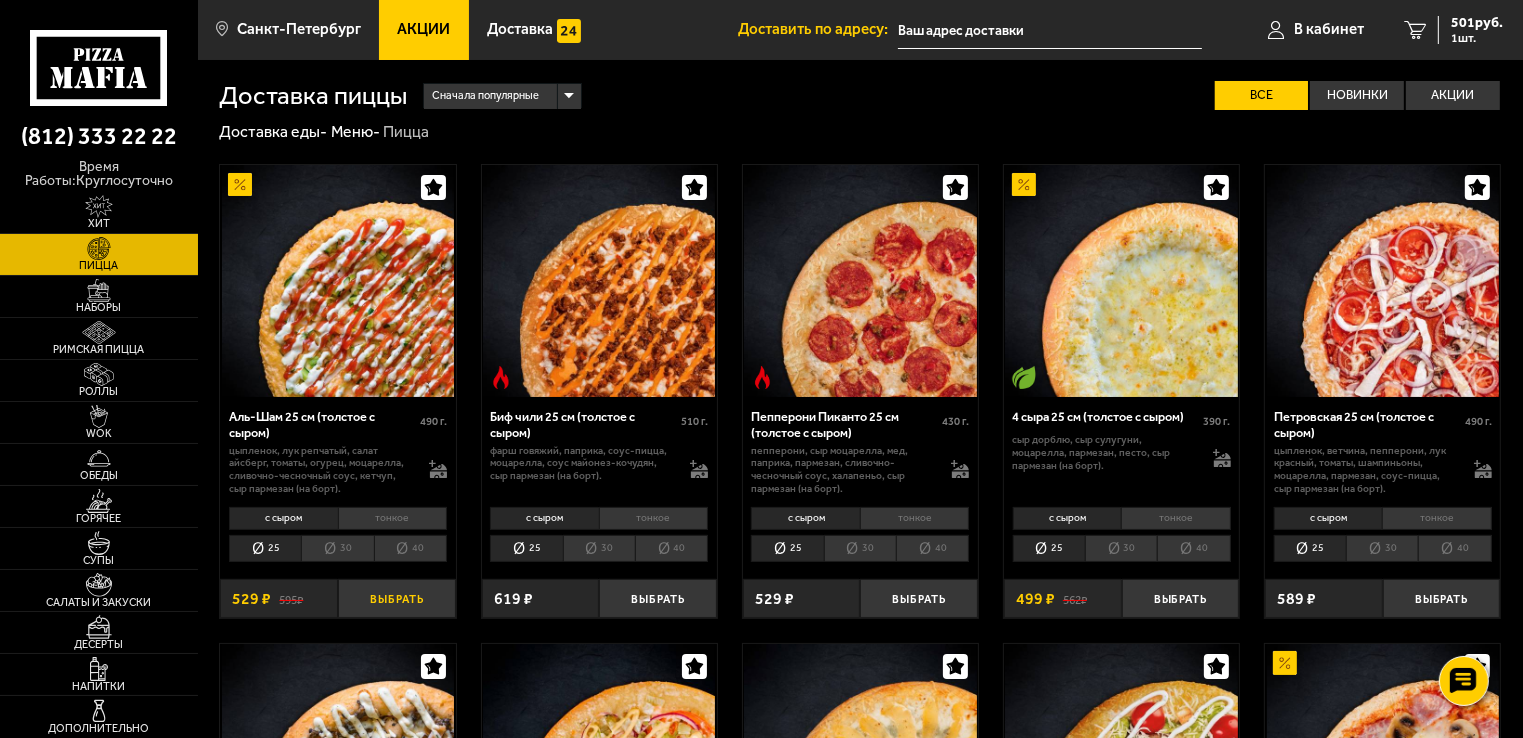 click on "Выбрать" at bounding box center (397, 598) 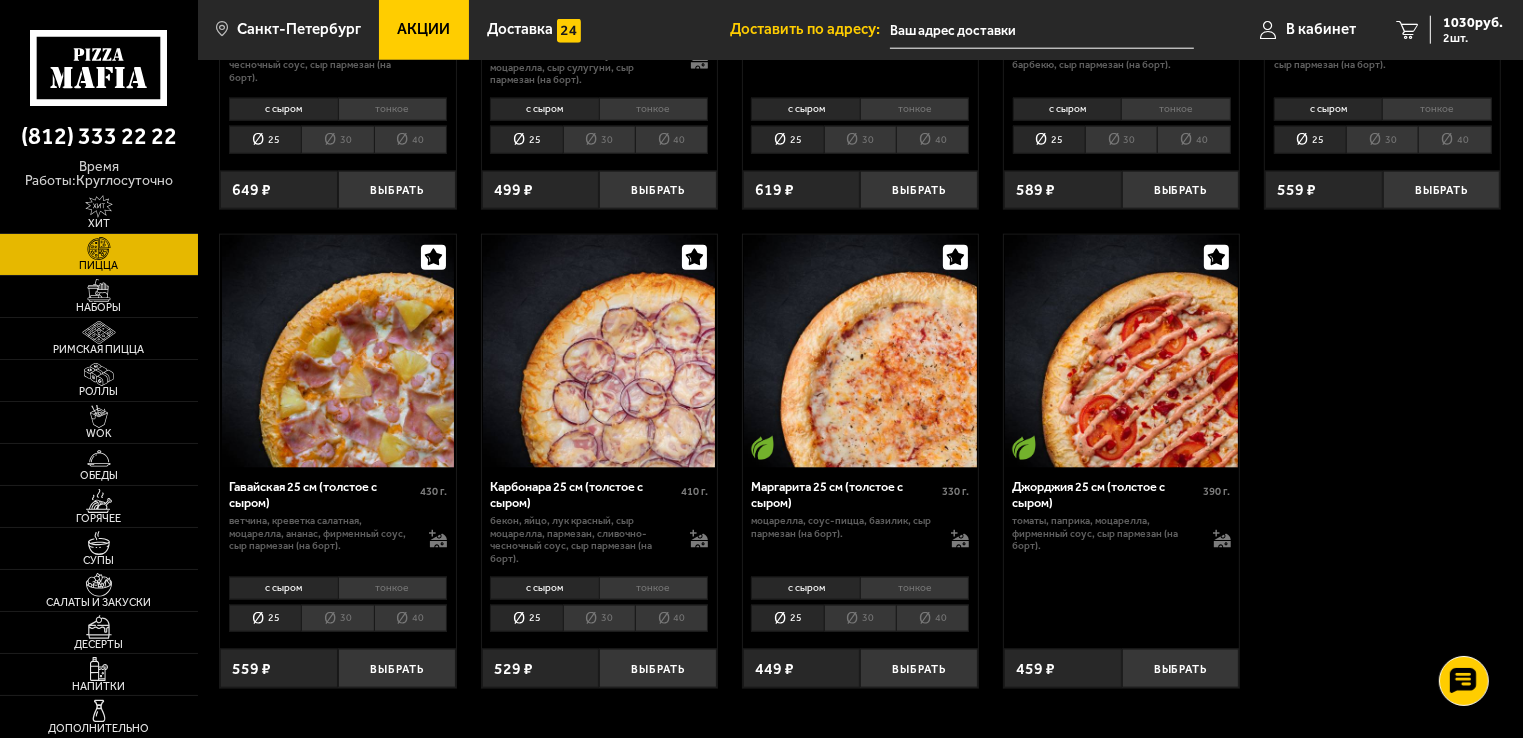 scroll, scrollTop: 2400, scrollLeft: 0, axis: vertical 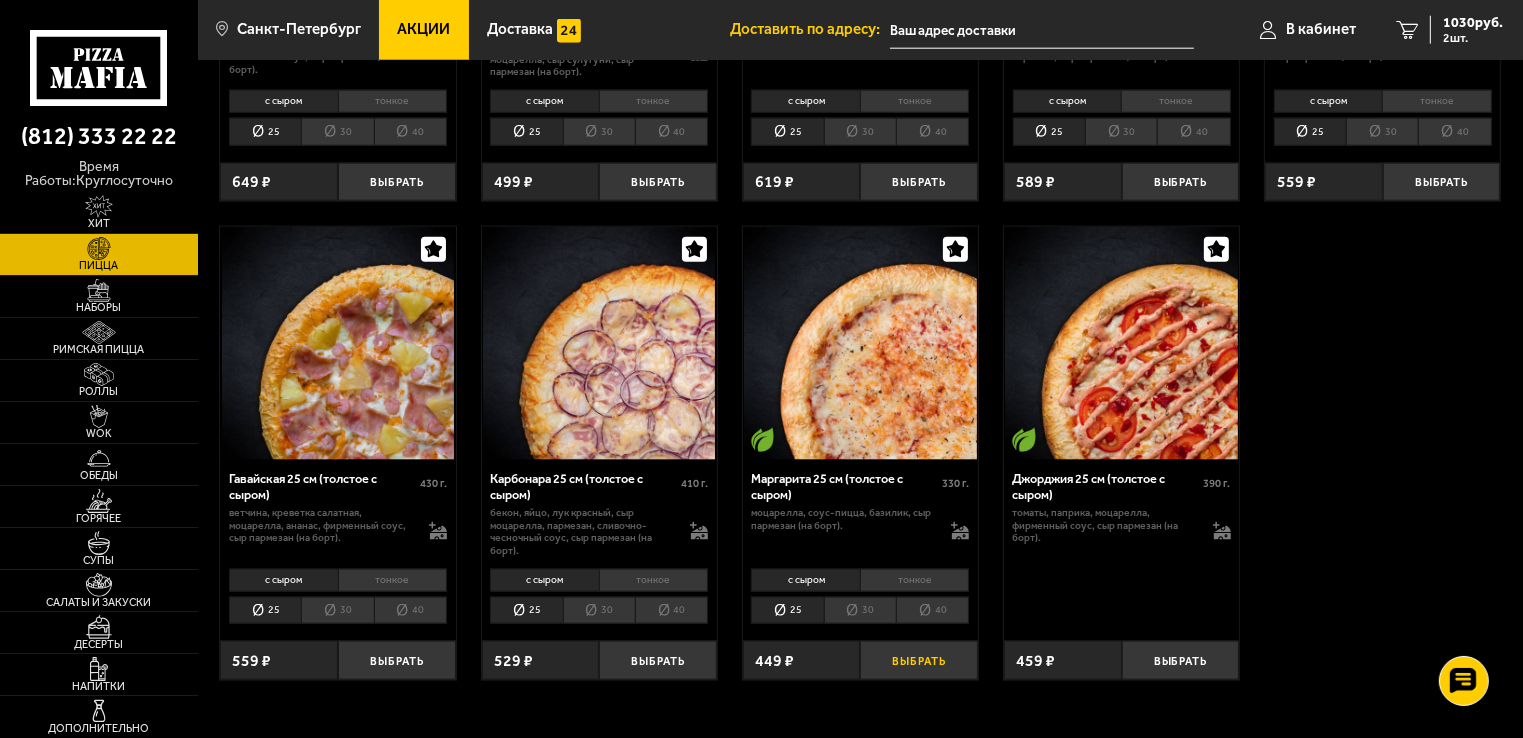 click on "Выбрать" at bounding box center (919, 660) 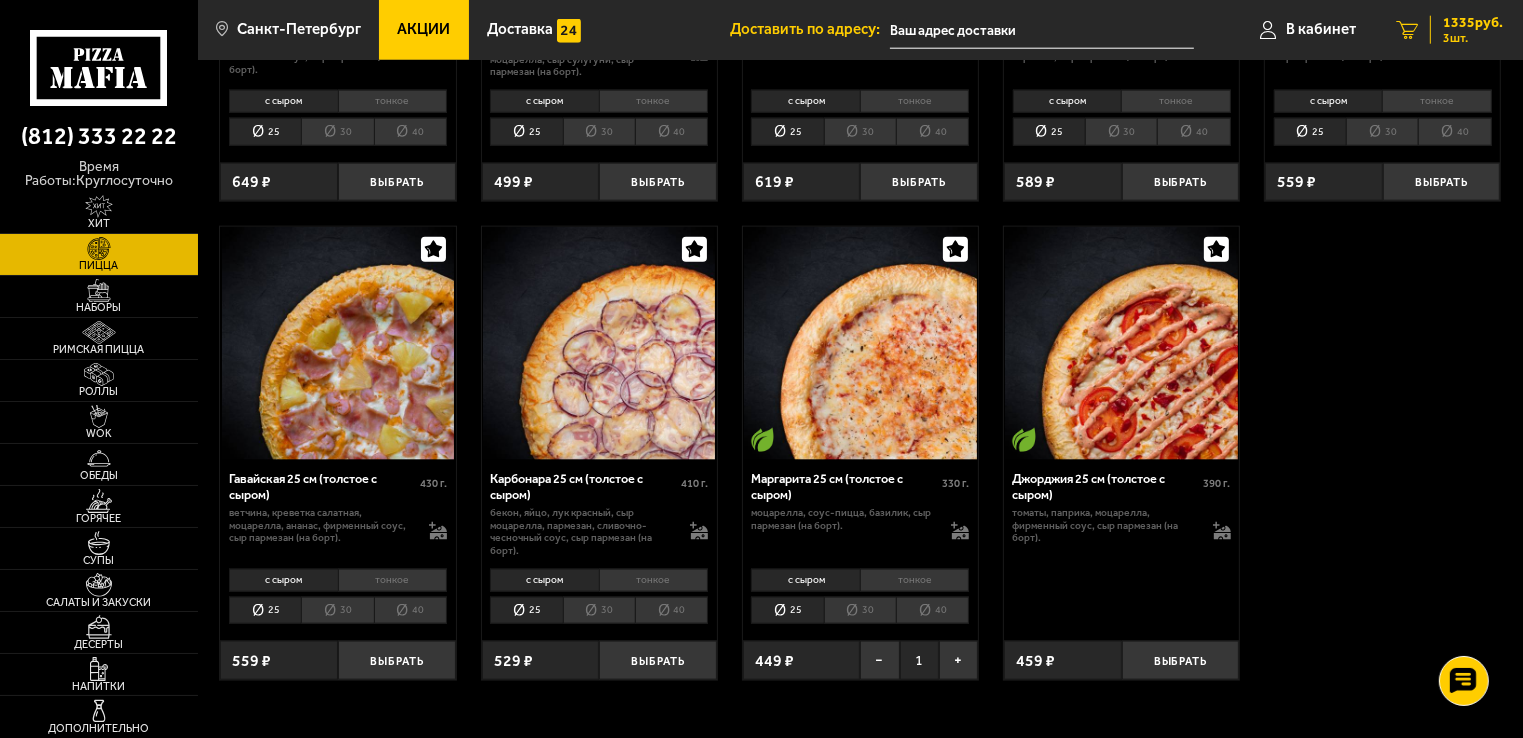 click on "3 1335  руб. 3  шт." at bounding box center (1449, 30) 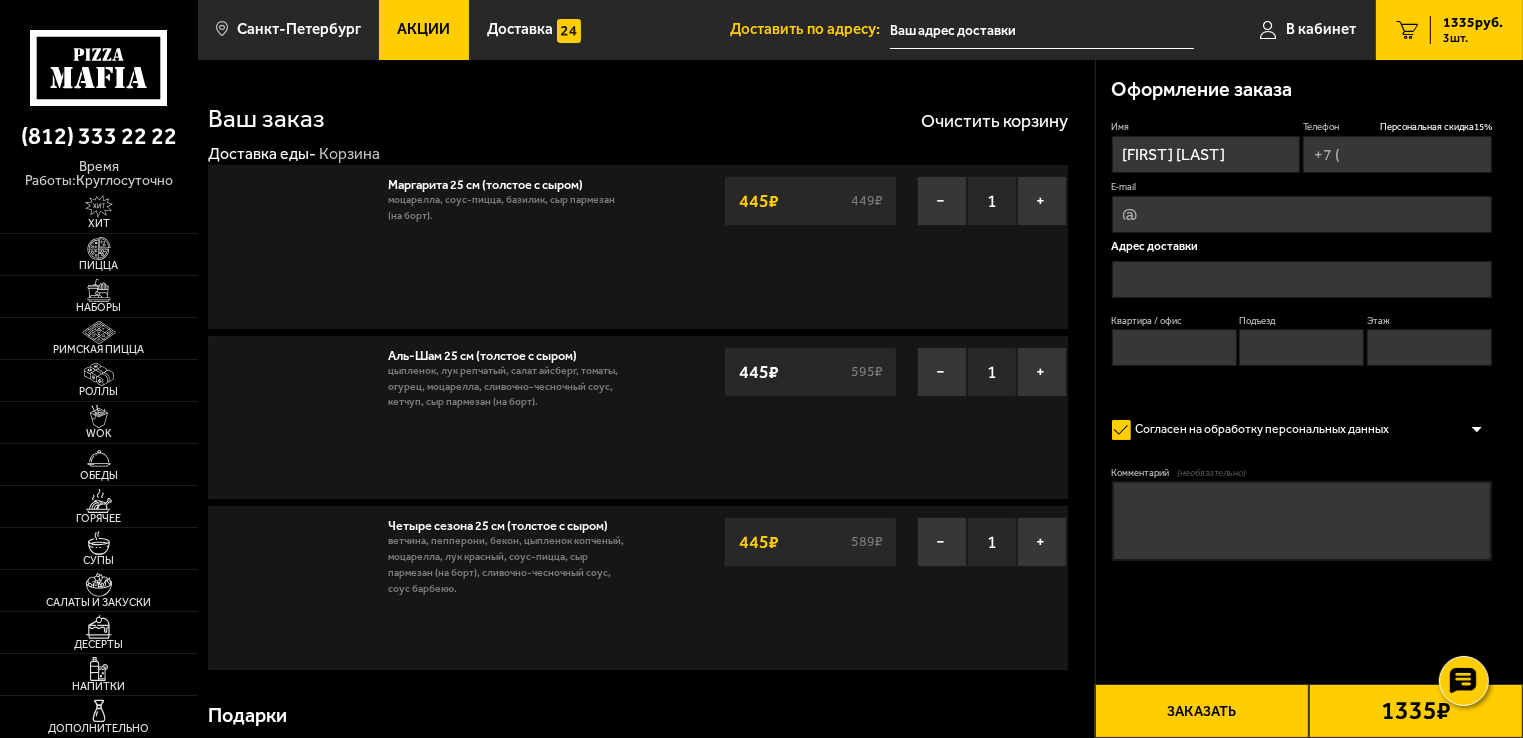 type on "+7 ([PHONE]) 843-46-92" 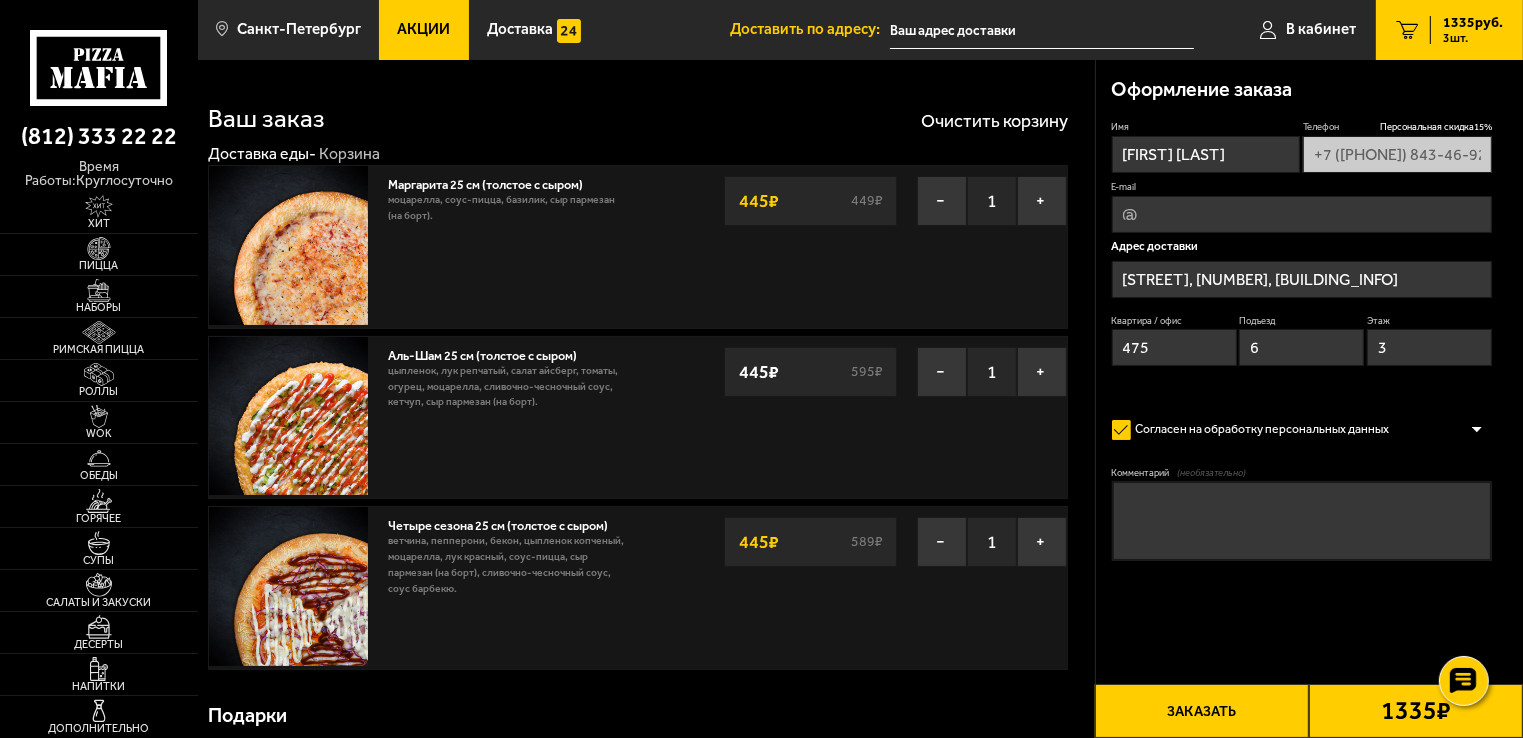 type on "[STREET], [NUMBER]" 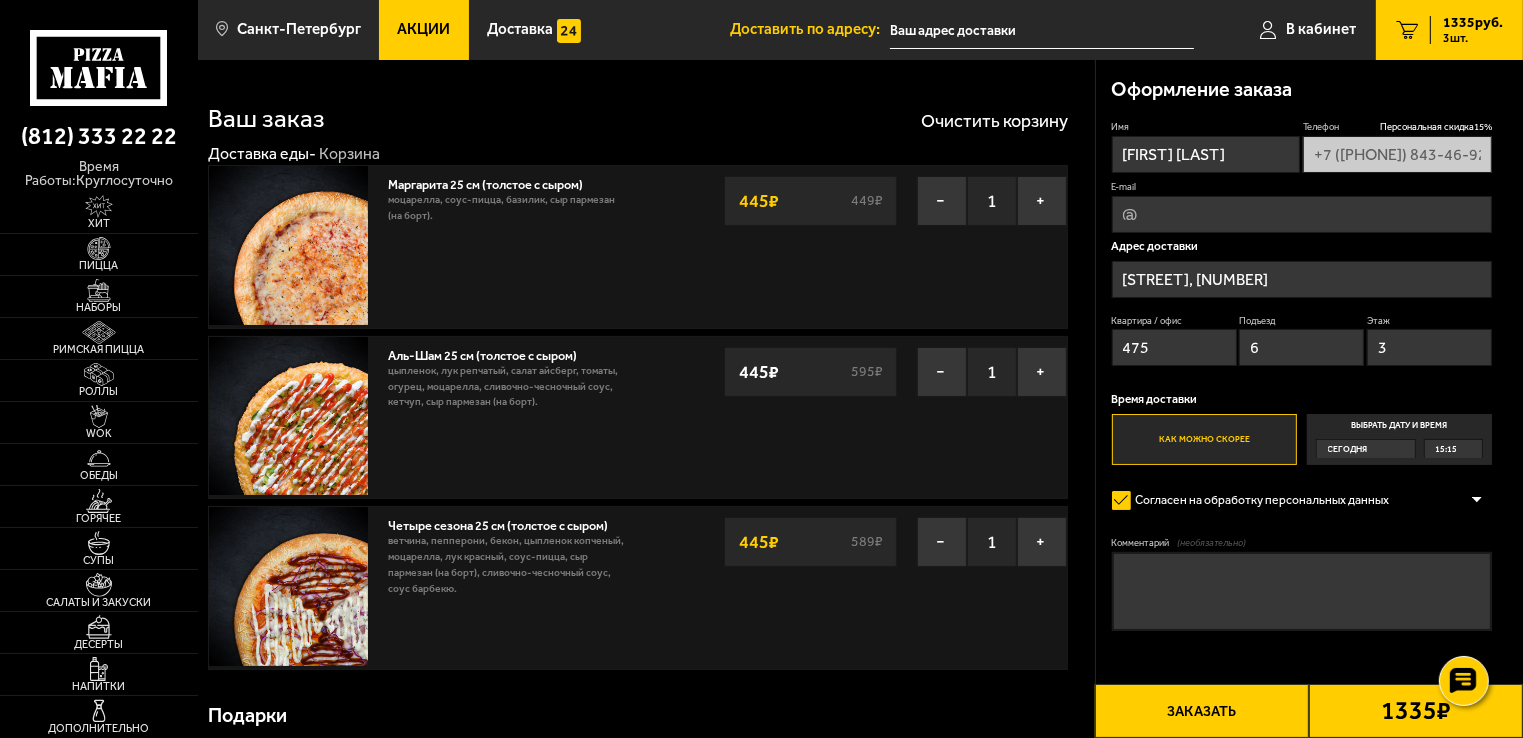 click on "Комментарий   (необязательно)" at bounding box center (1302, 591) 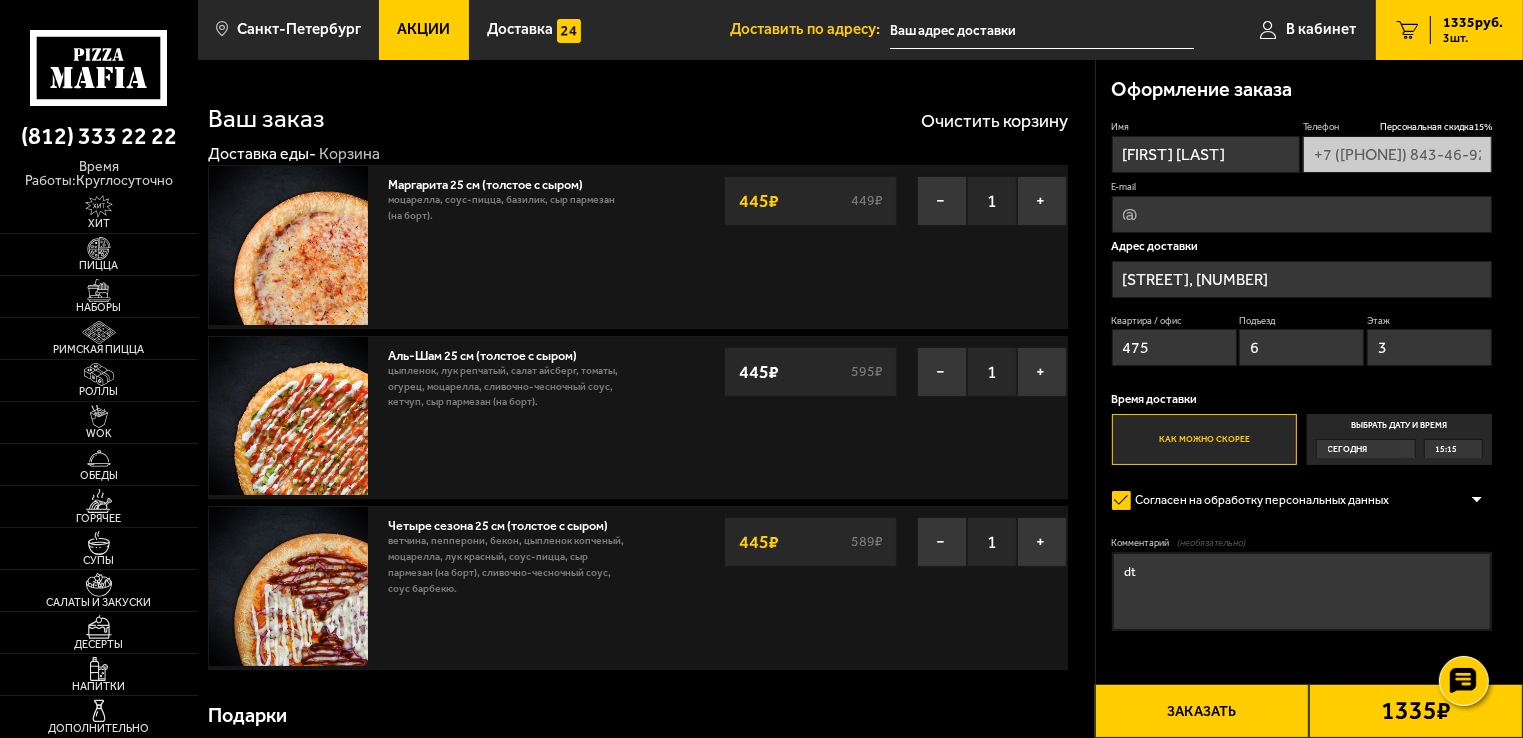 type on "d" 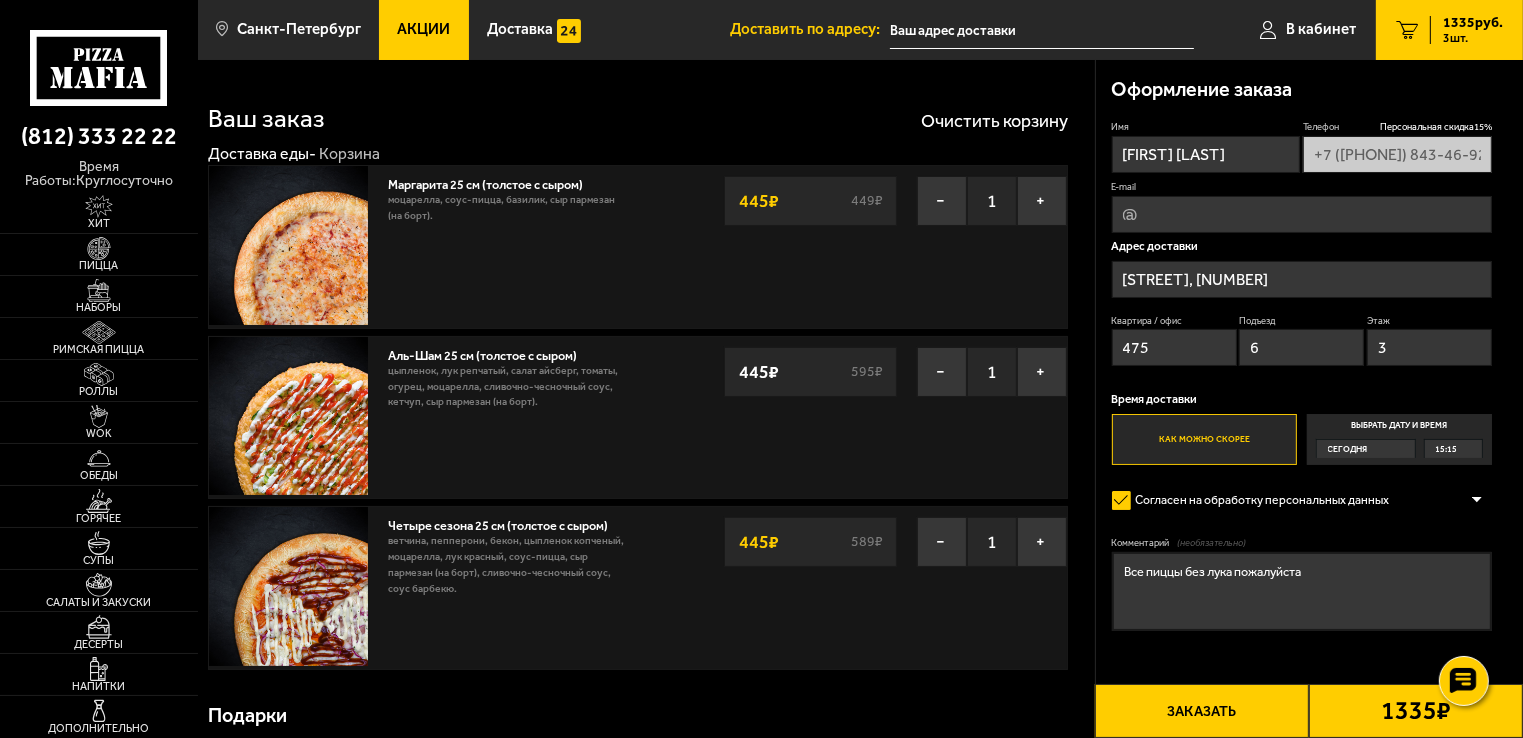 type on "Все пиццы без лука пожалуйста" 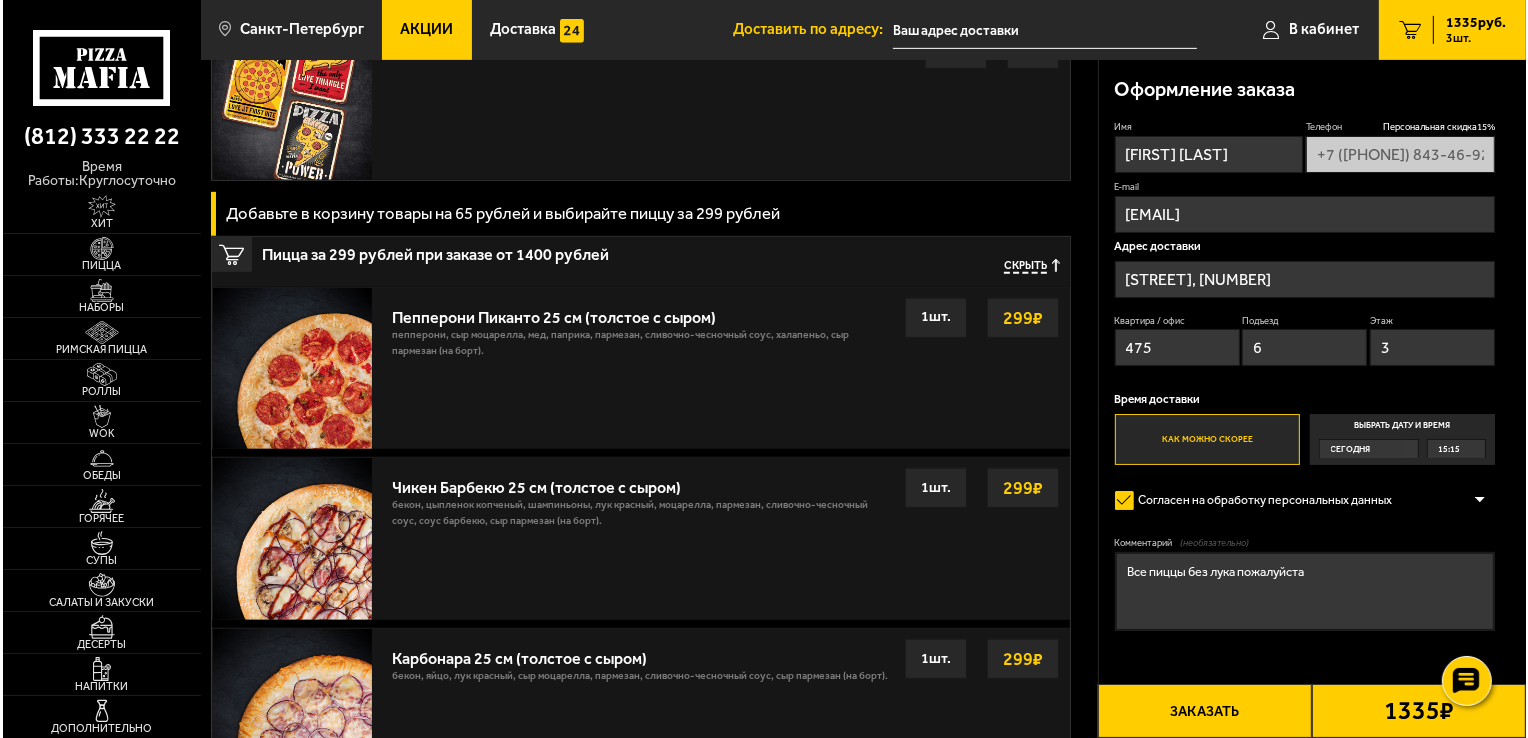 scroll, scrollTop: 1470, scrollLeft: 0, axis: vertical 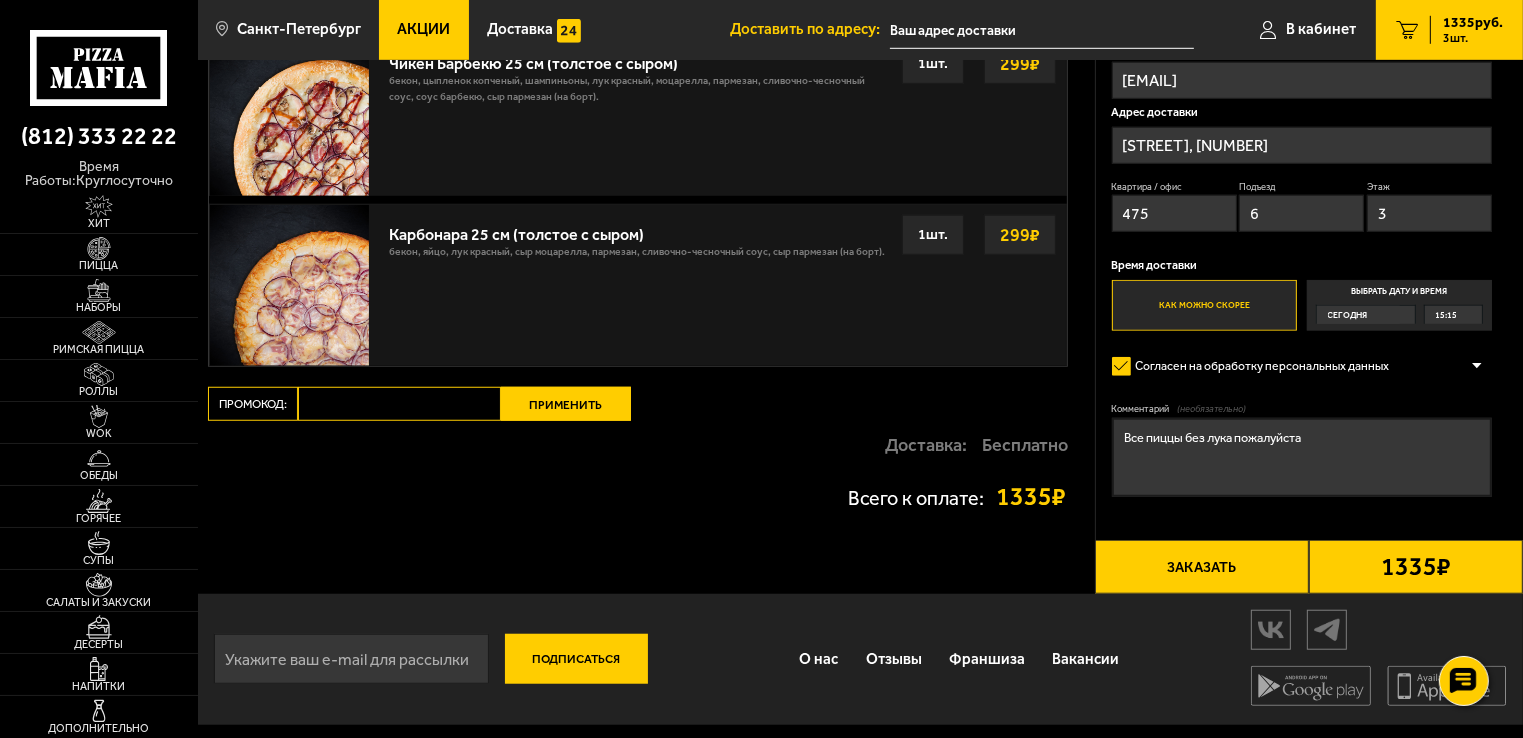 click on "Заказать" at bounding box center [1202, 567] 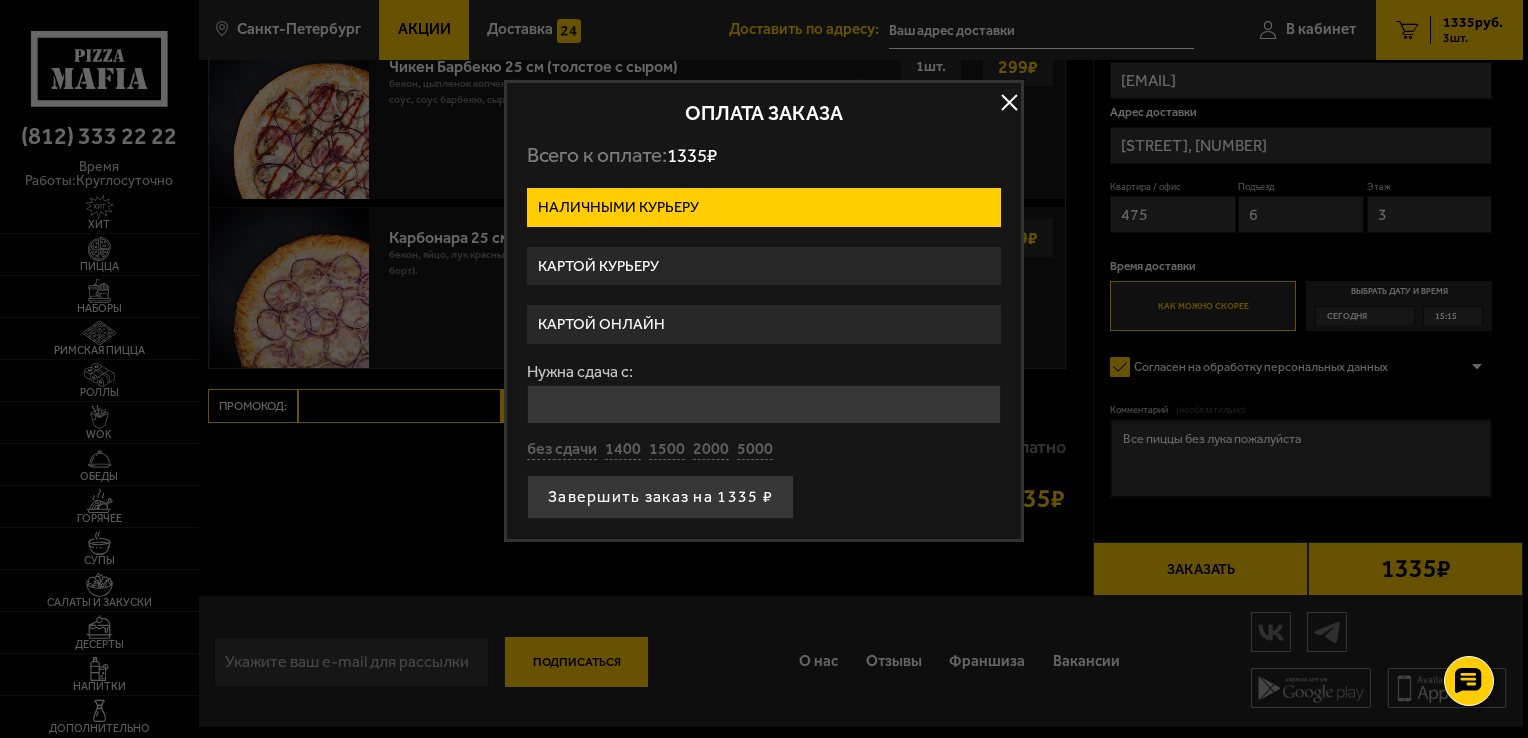 click on "Картой онлайн" at bounding box center [764, 324] 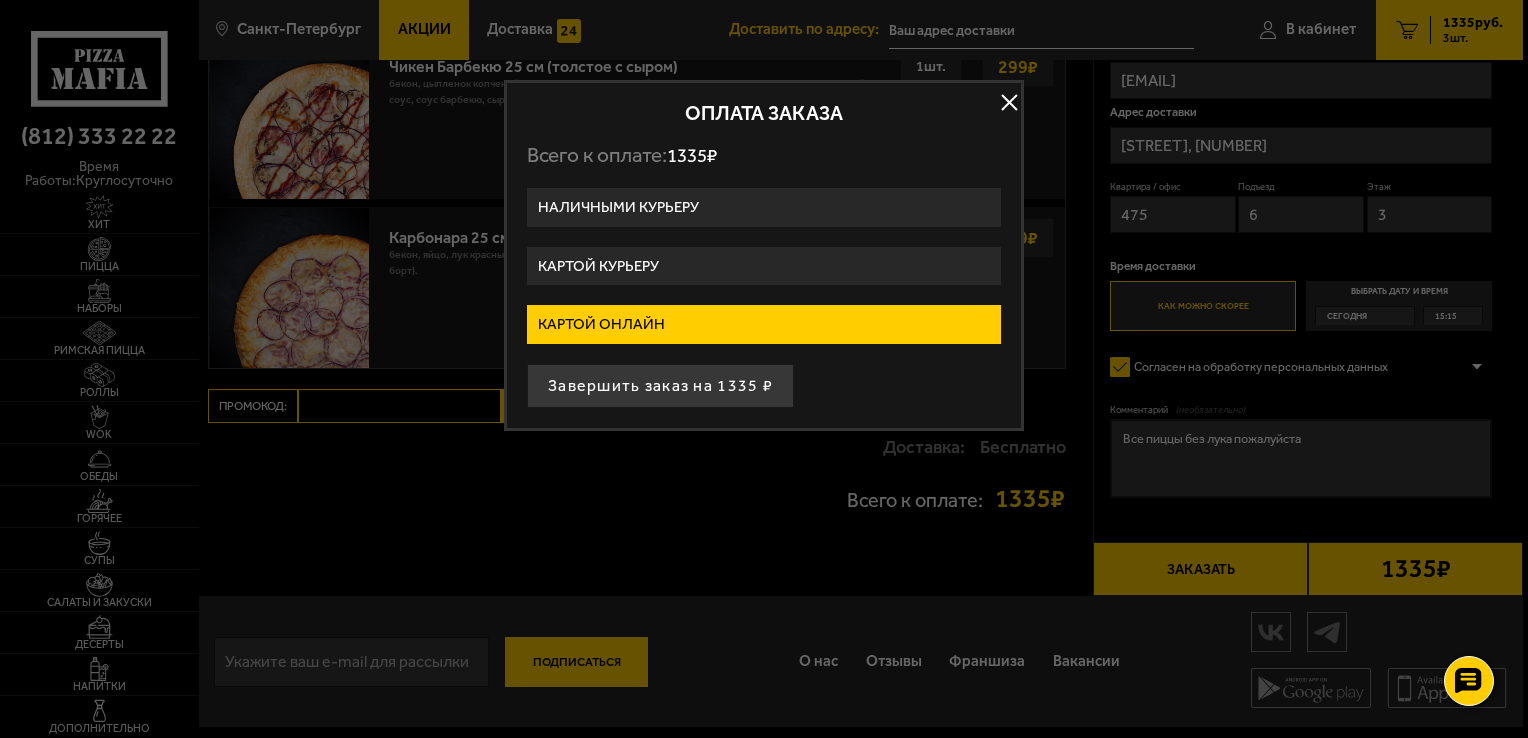 click on "Картой курьеру" at bounding box center (764, 266) 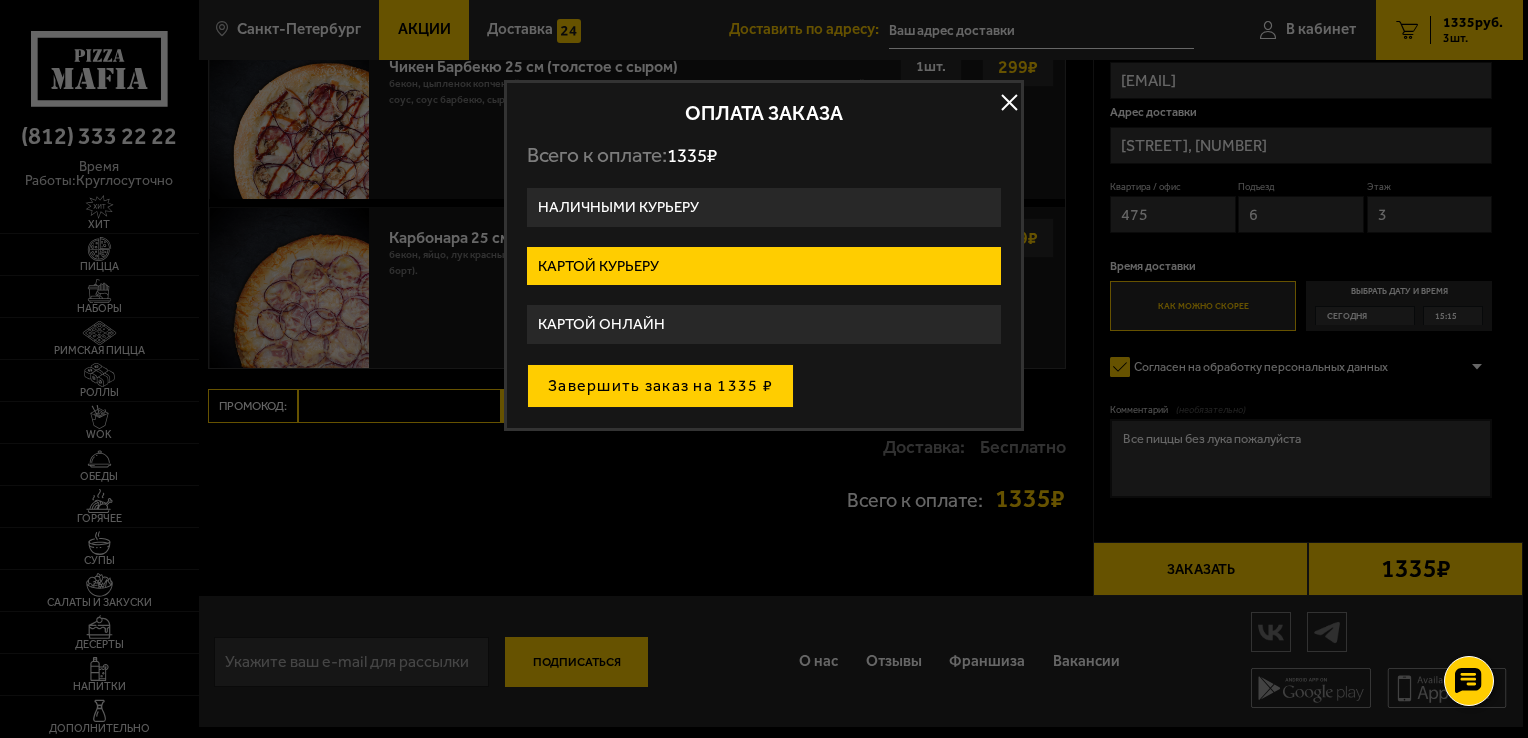 click on "Завершить заказ на 1335 ₽" at bounding box center (660, 386) 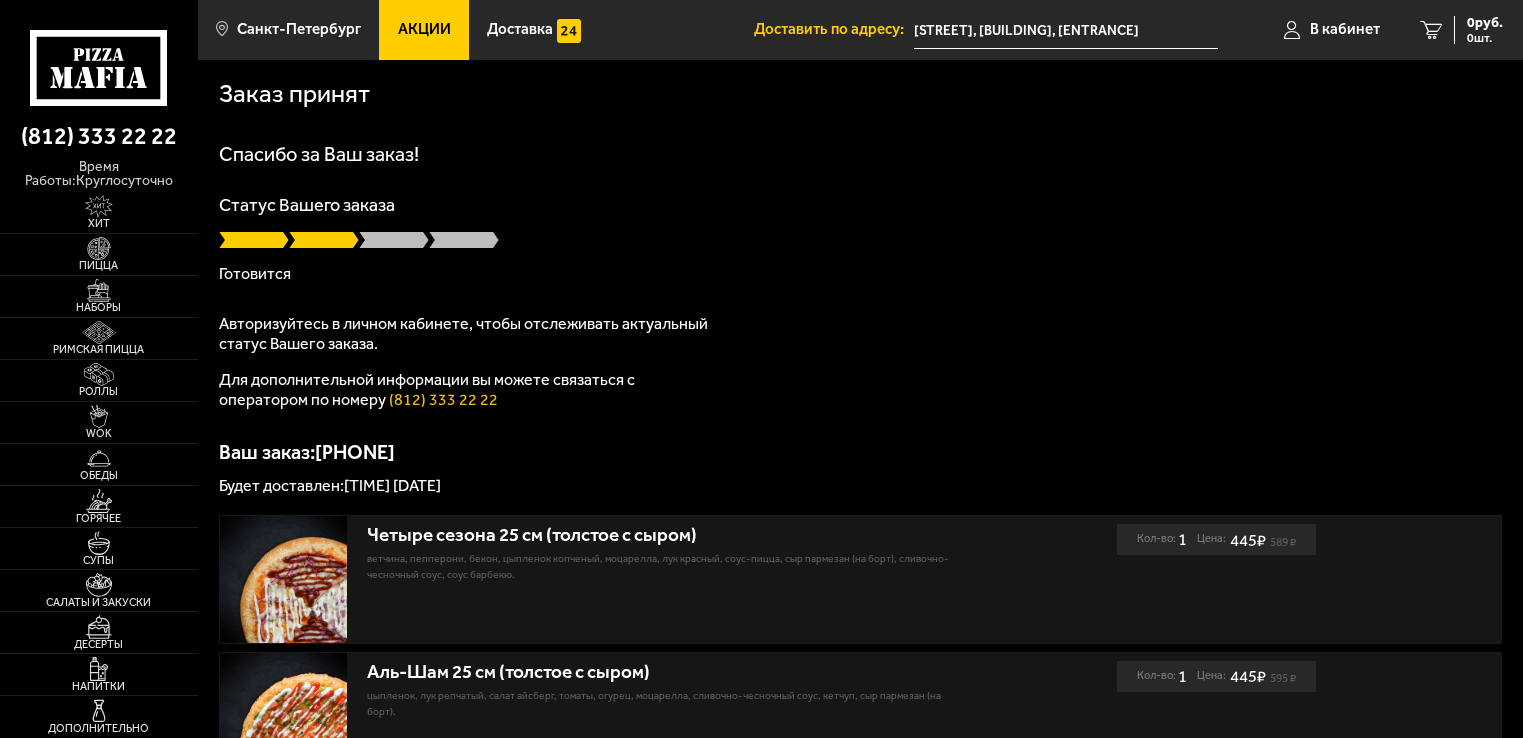 scroll, scrollTop: 0, scrollLeft: 0, axis: both 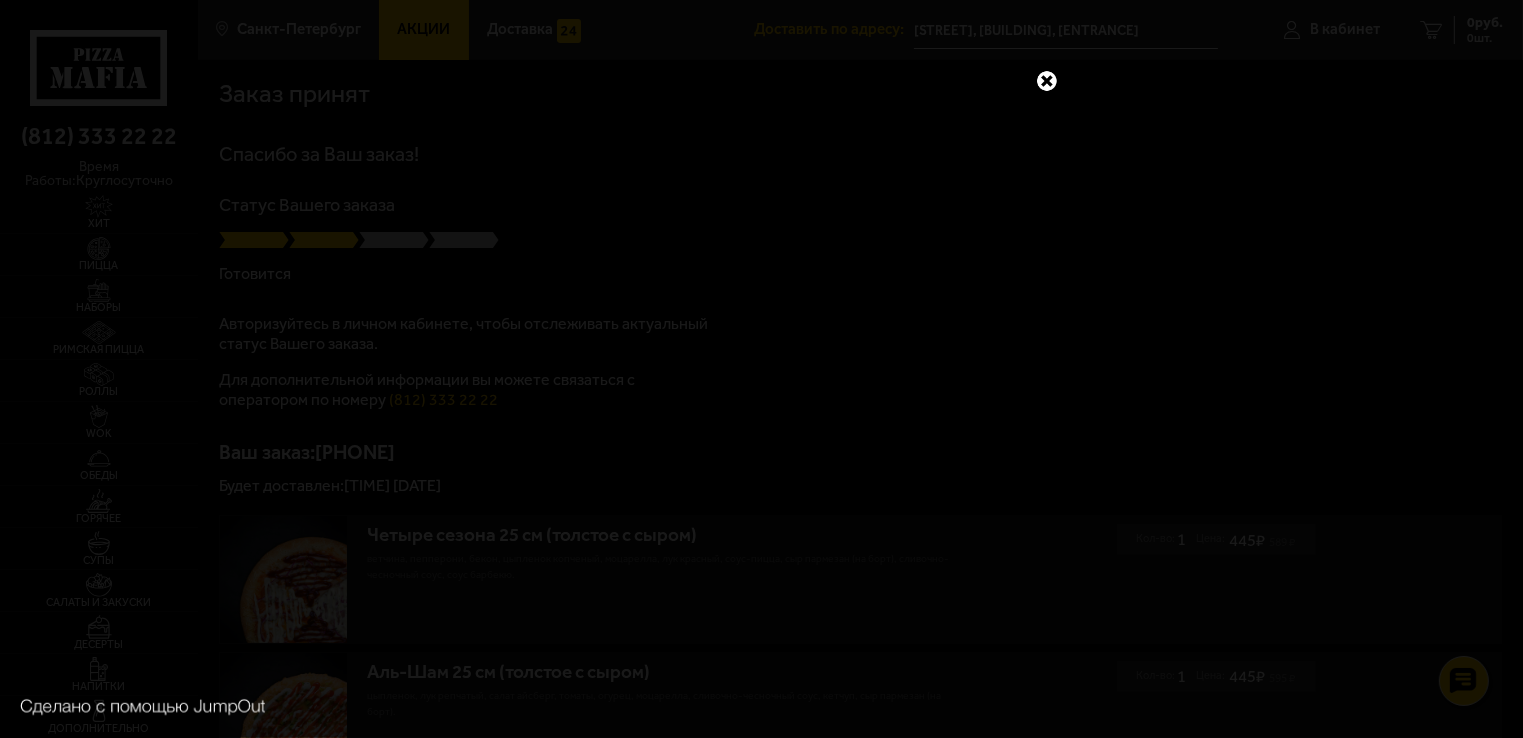 click at bounding box center [1047, 81] 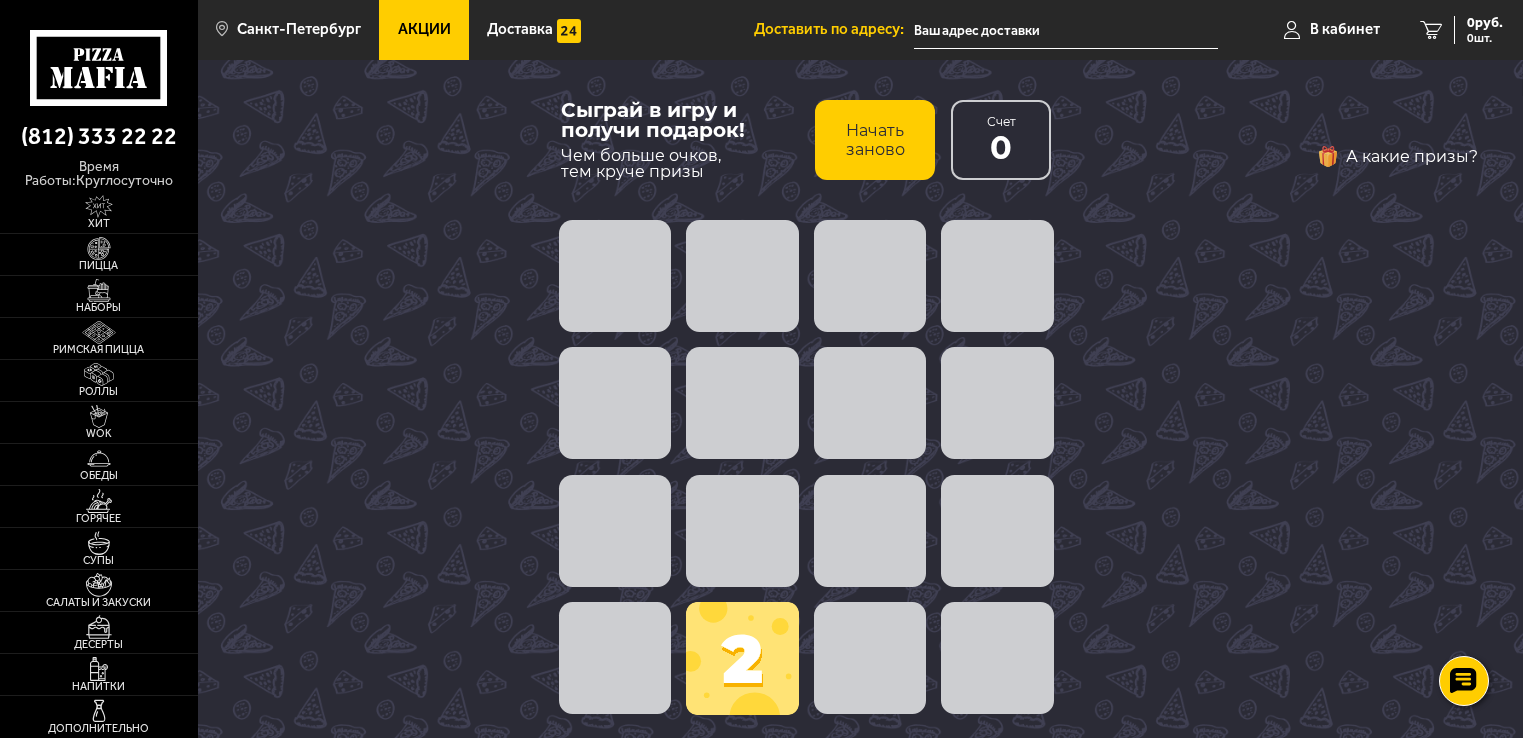 scroll, scrollTop: 0, scrollLeft: 0, axis: both 